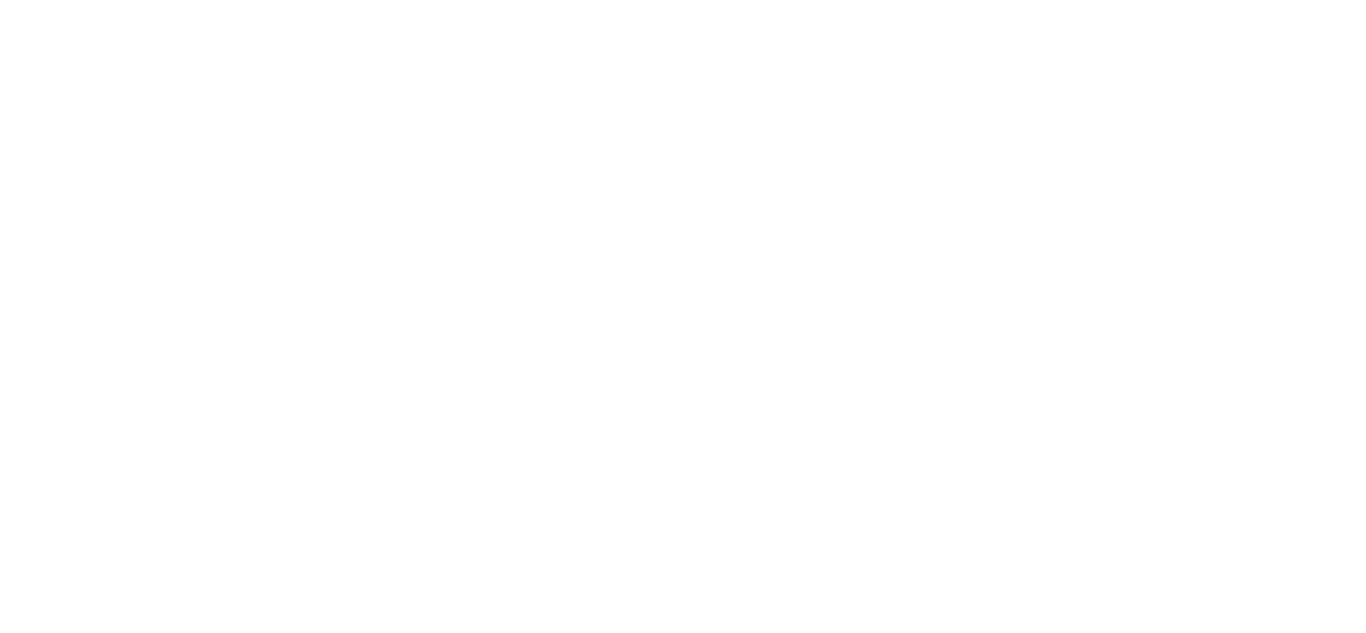 scroll, scrollTop: 0, scrollLeft: 0, axis: both 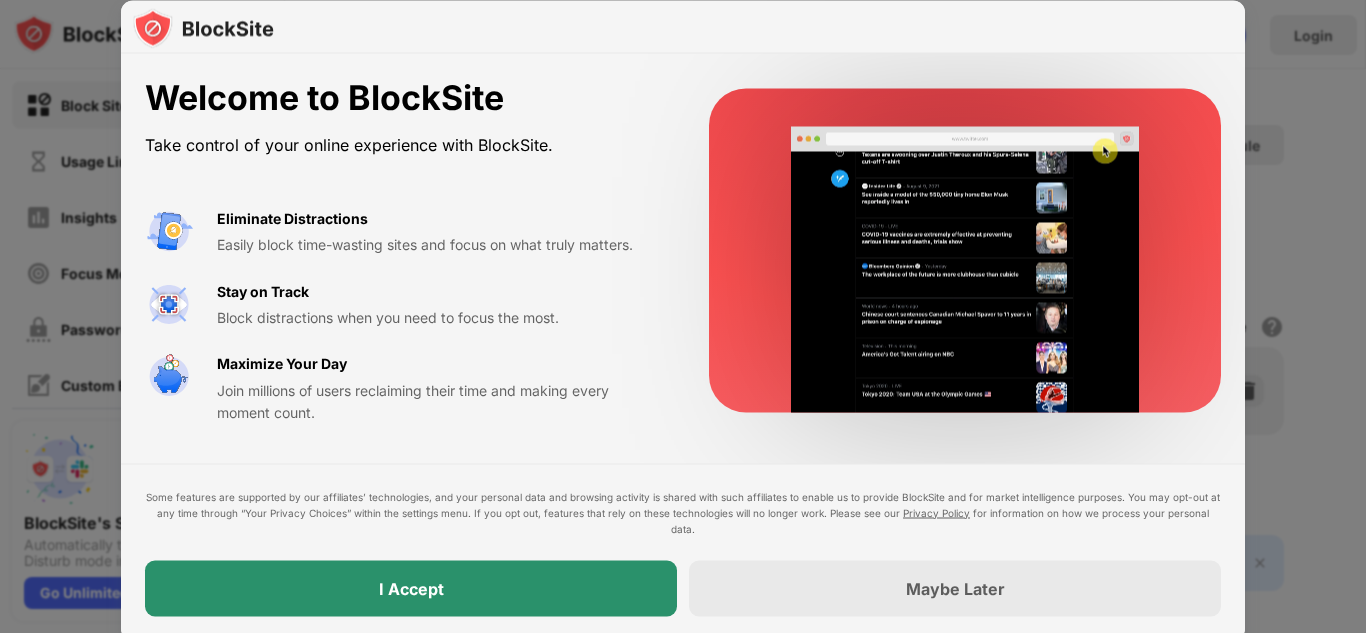 click on "I Accept" at bounding box center [411, 588] 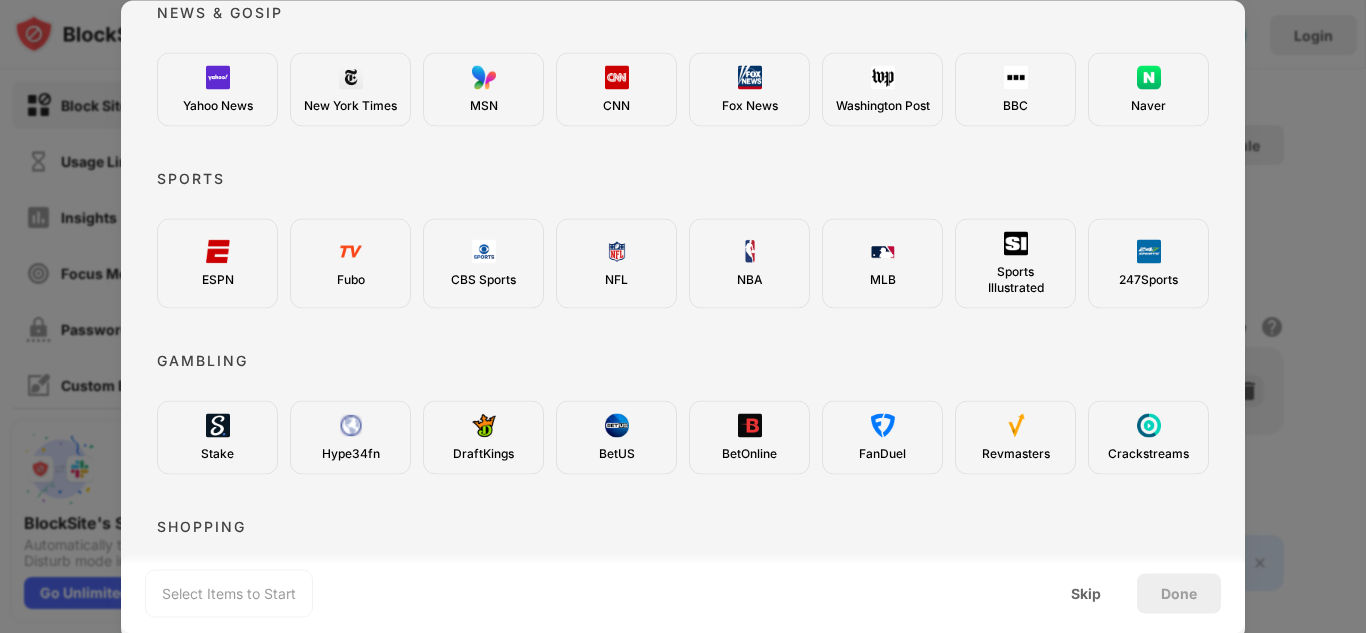 scroll, scrollTop: 738, scrollLeft: 0, axis: vertical 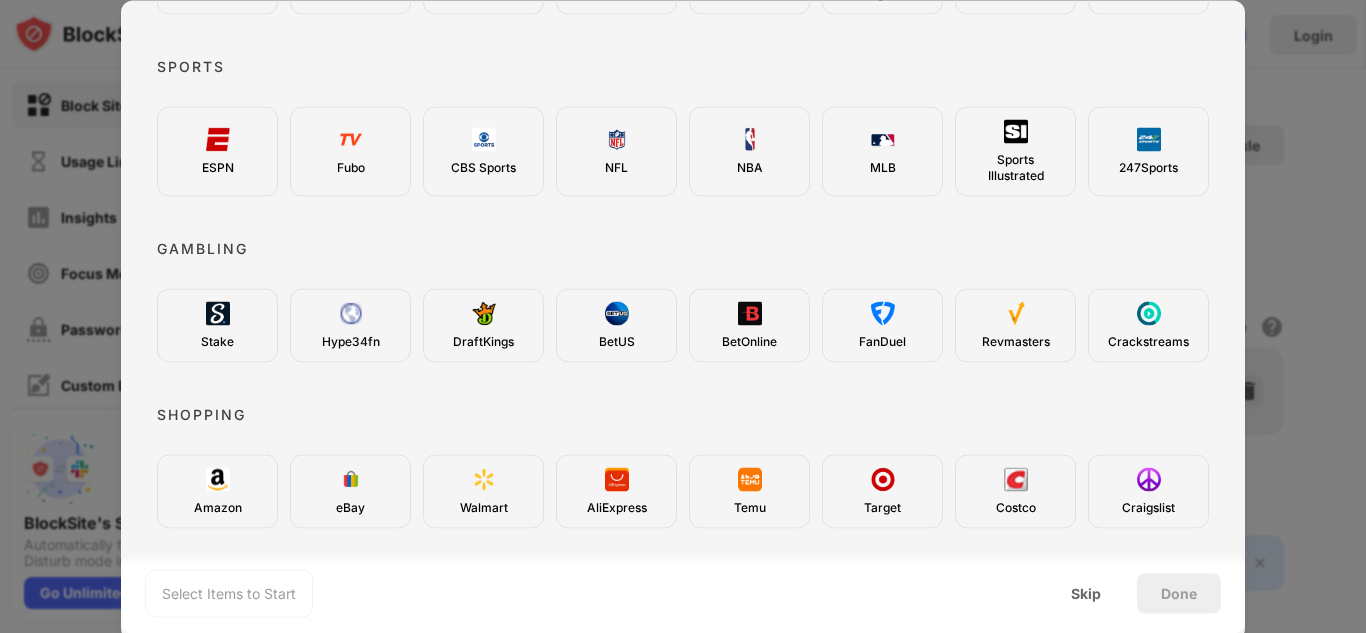 click on "Select Items to Start Skip Done" at bounding box center (683, 593) 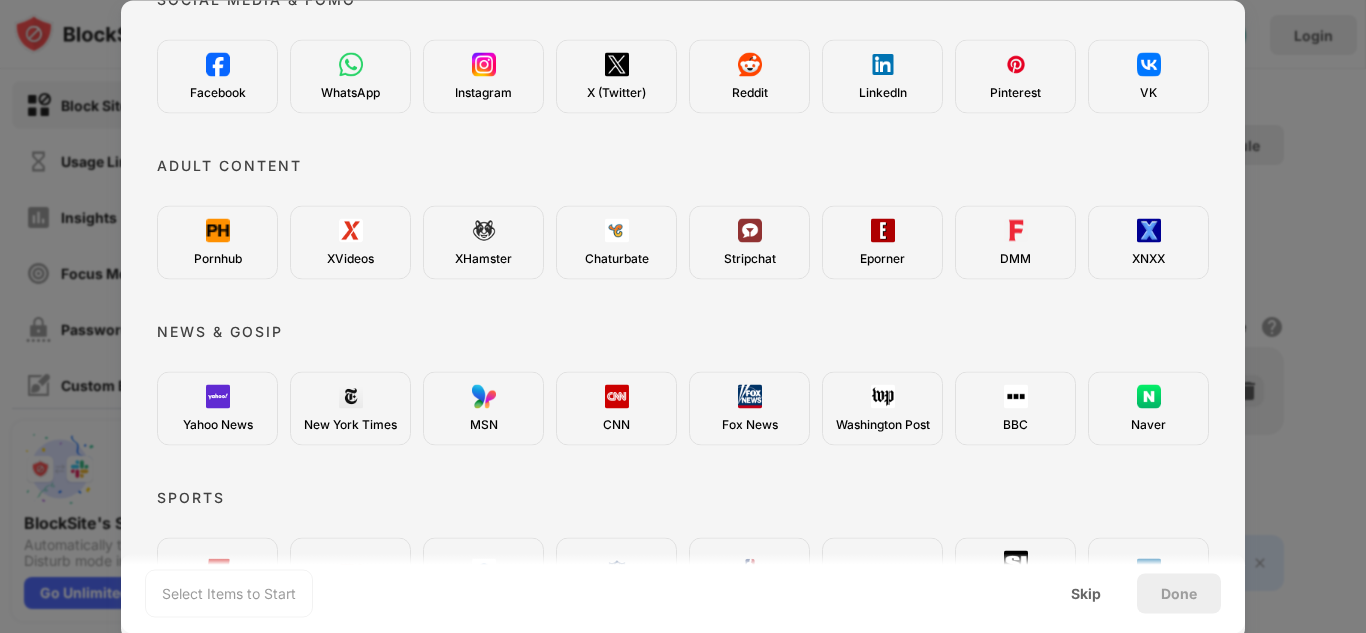 scroll, scrollTop: 284, scrollLeft: 0, axis: vertical 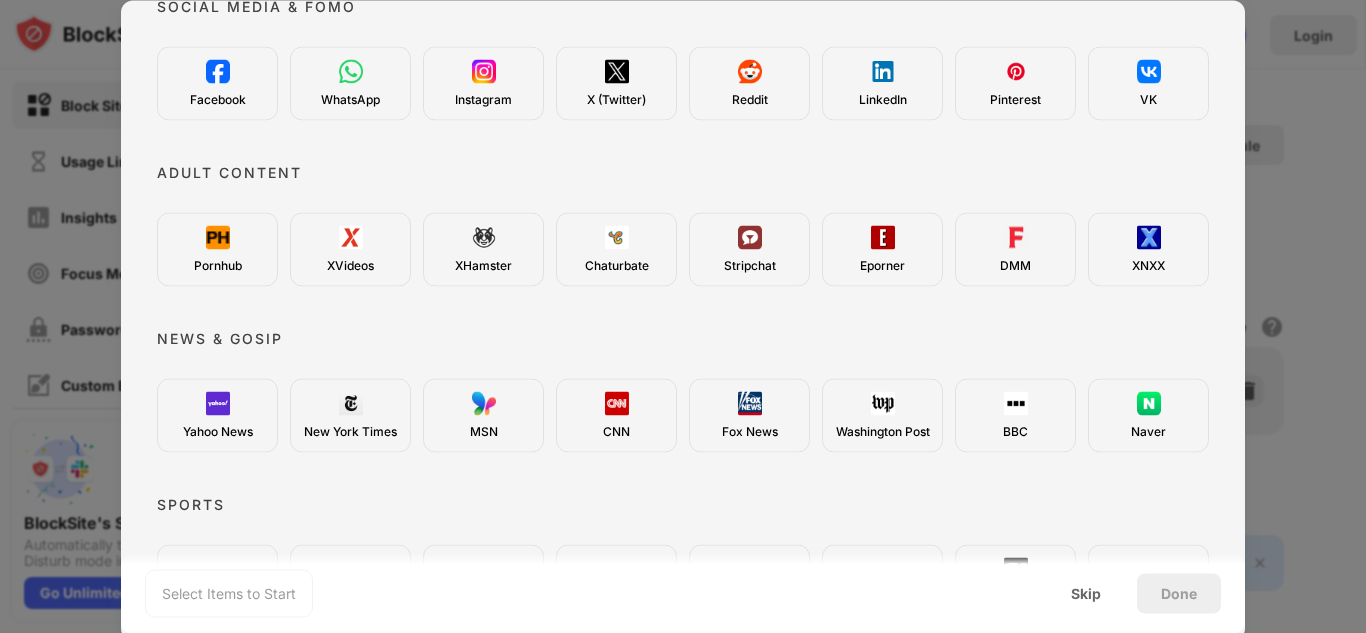 click at bounding box center [218, 237] 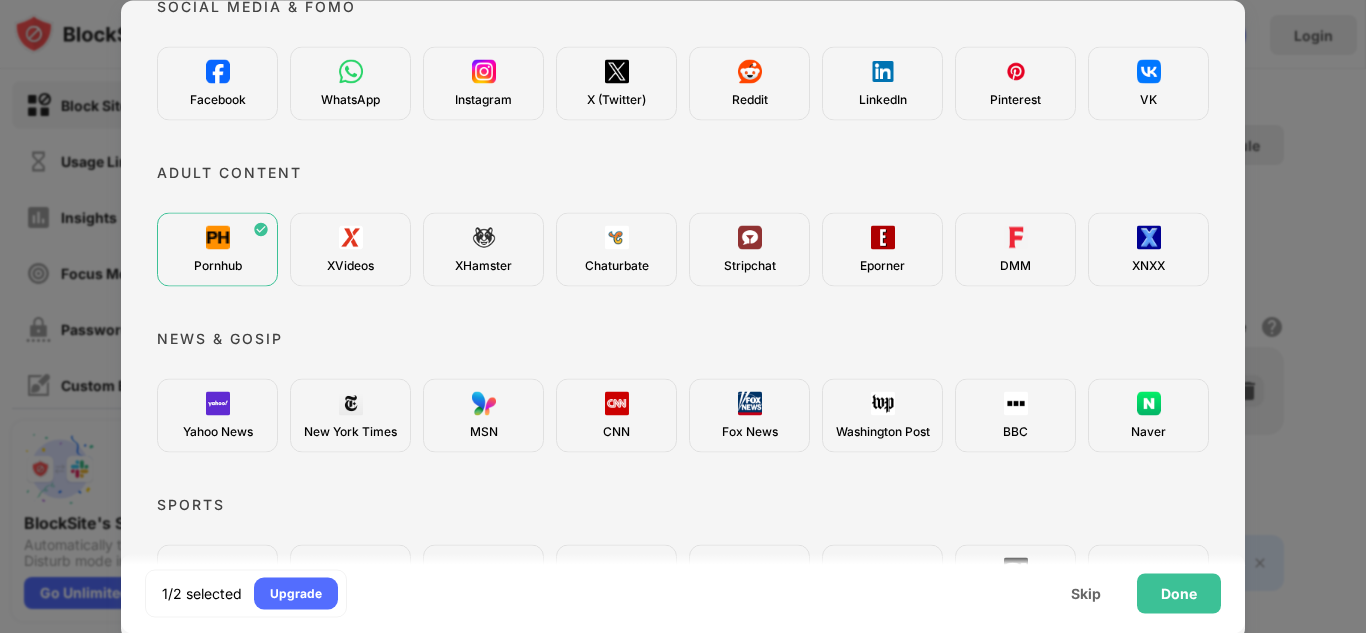 click on "XNXX" at bounding box center (1148, 249) 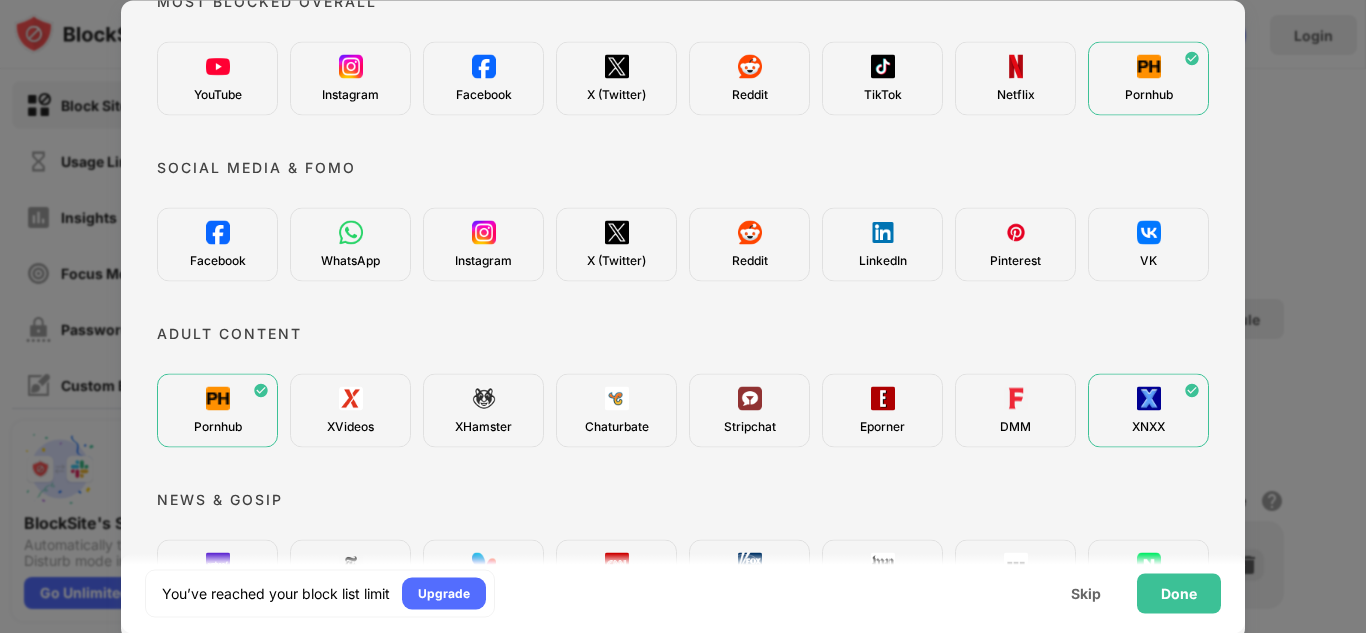scroll, scrollTop: 125, scrollLeft: 0, axis: vertical 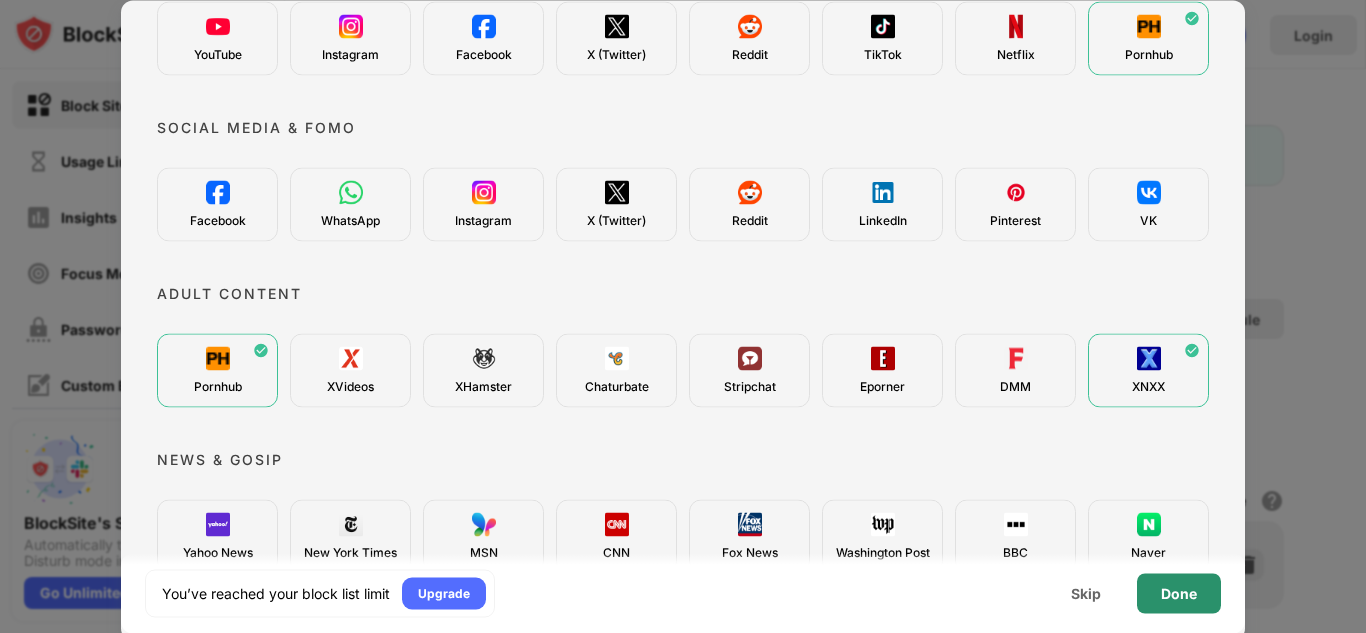 click on "Done" at bounding box center [1179, 593] 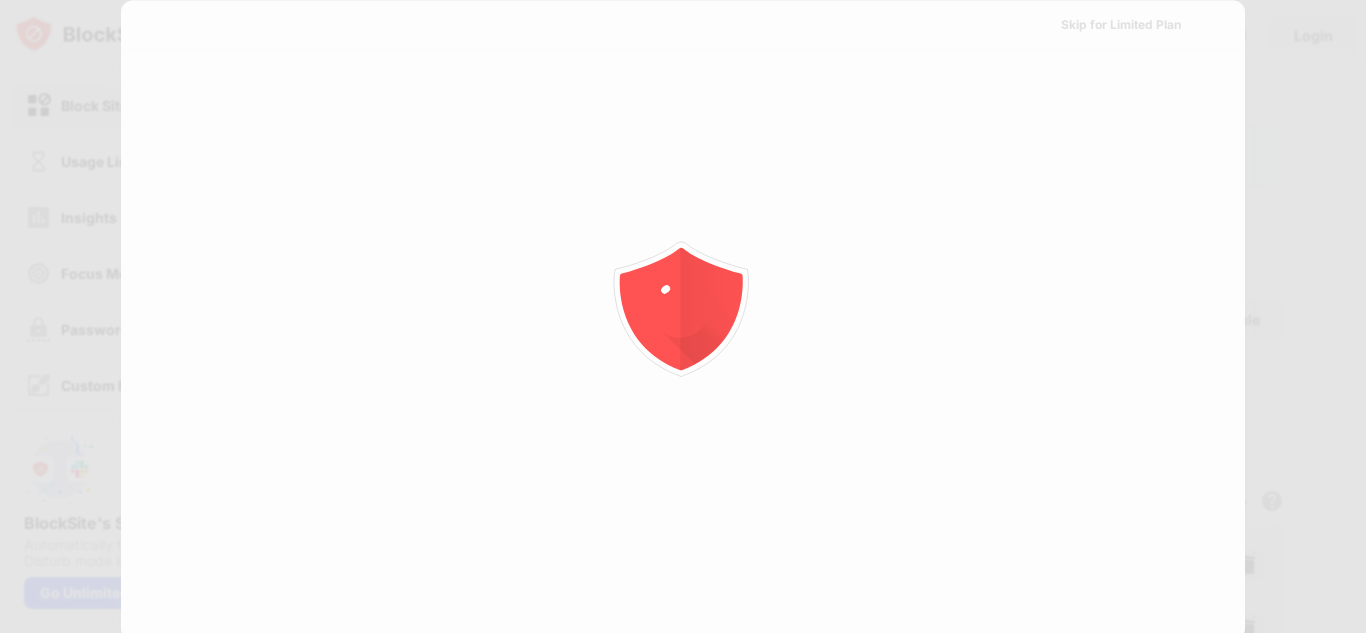 scroll, scrollTop: 0, scrollLeft: 0, axis: both 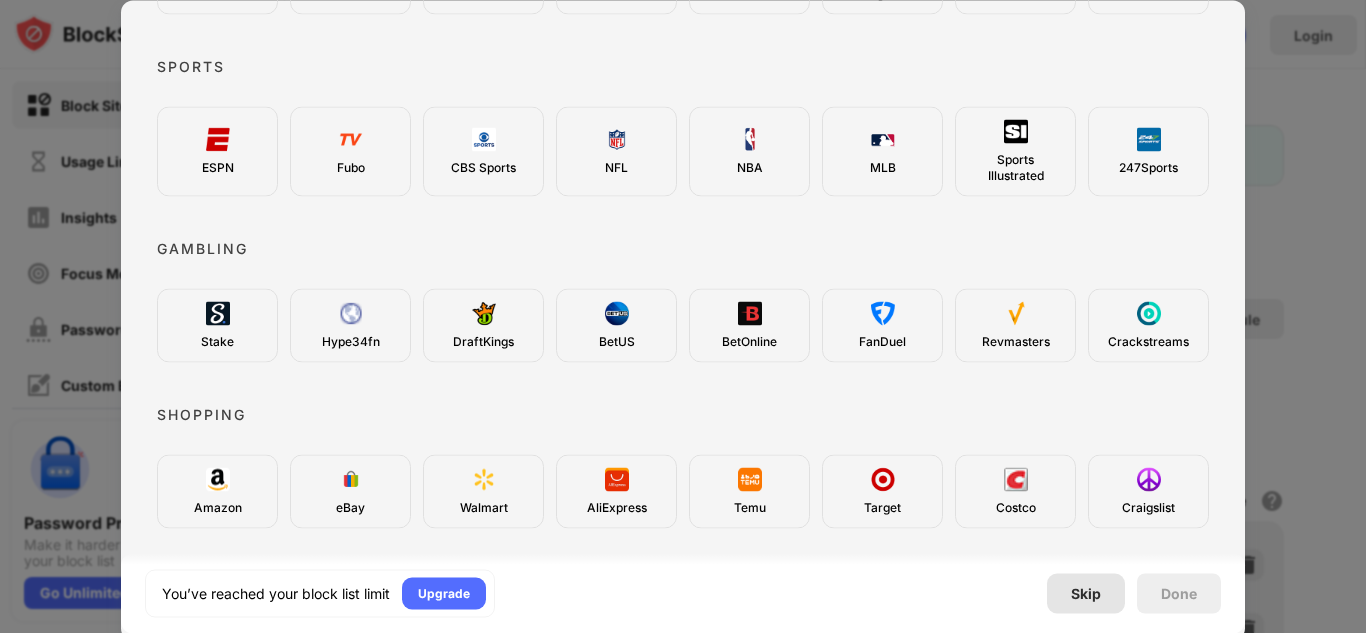 click on "Skip" at bounding box center (1086, 593) 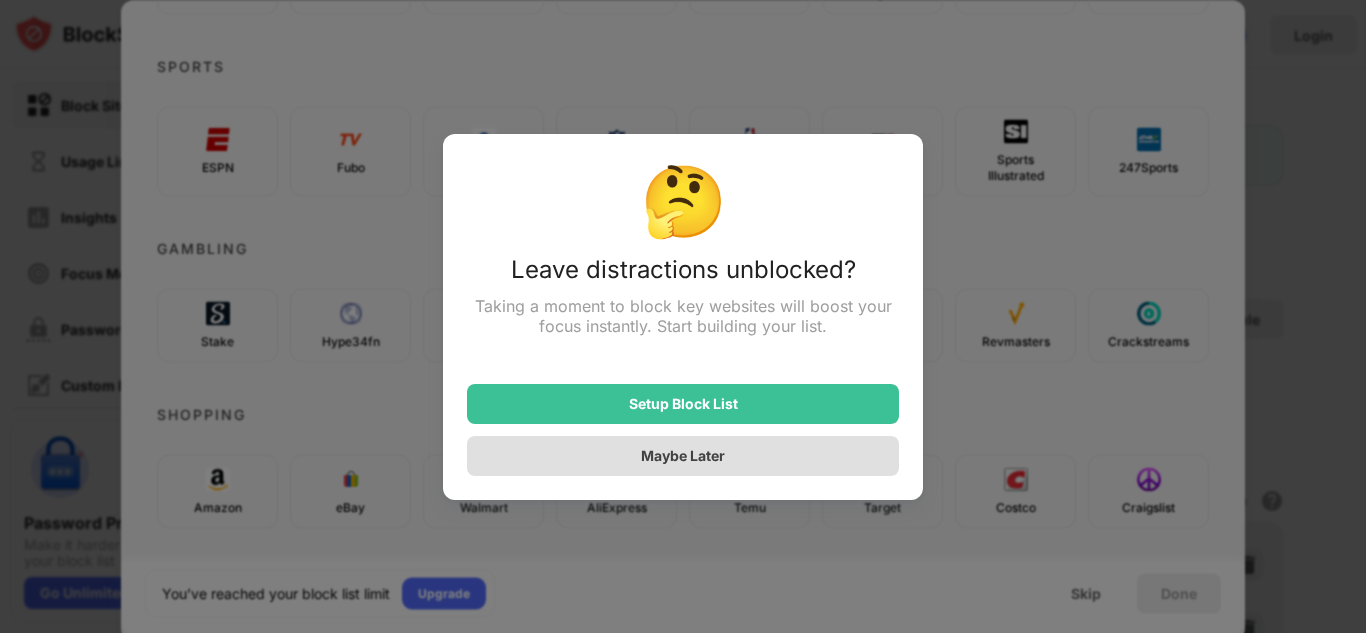 click on "Maybe Later" at bounding box center (683, 456) 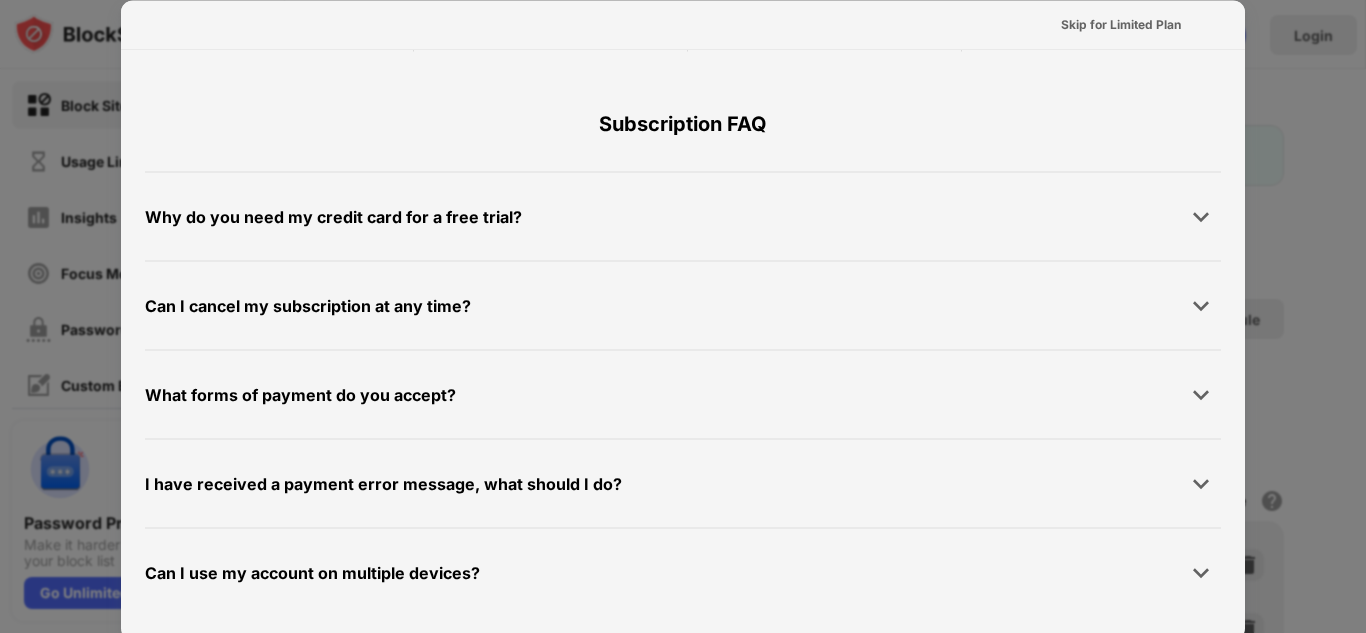 scroll, scrollTop: 0, scrollLeft: 0, axis: both 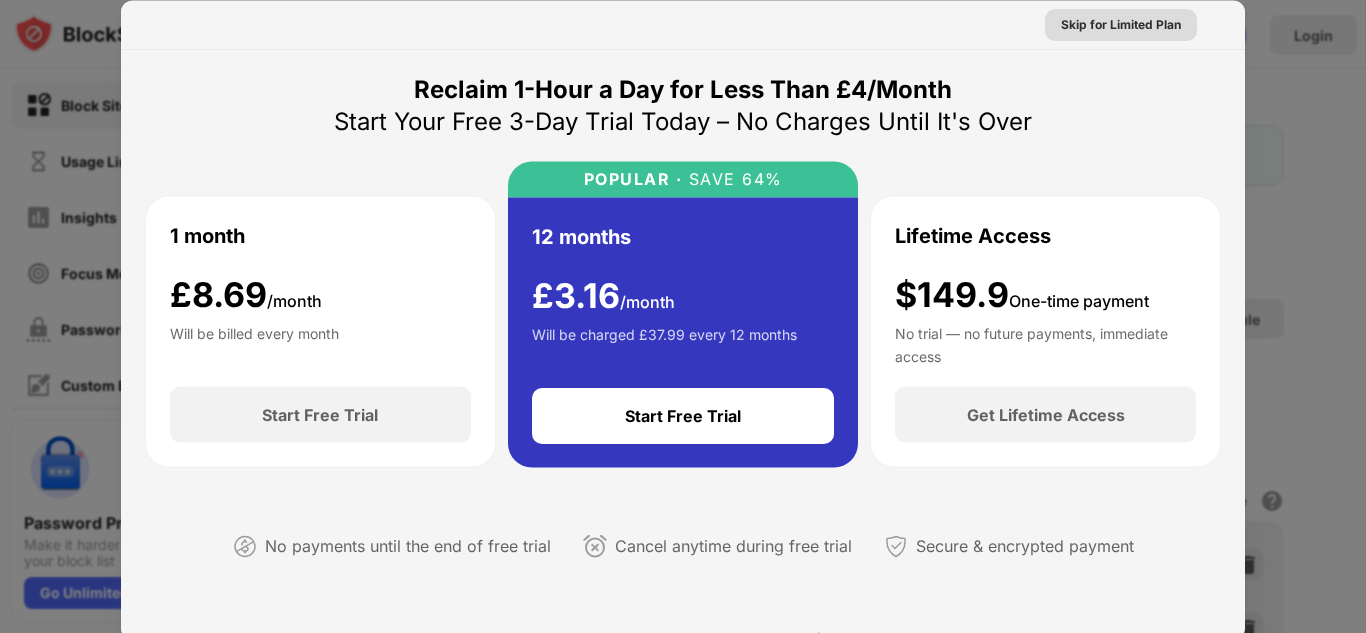 click on "Skip for Limited Plan" at bounding box center (1121, 24) 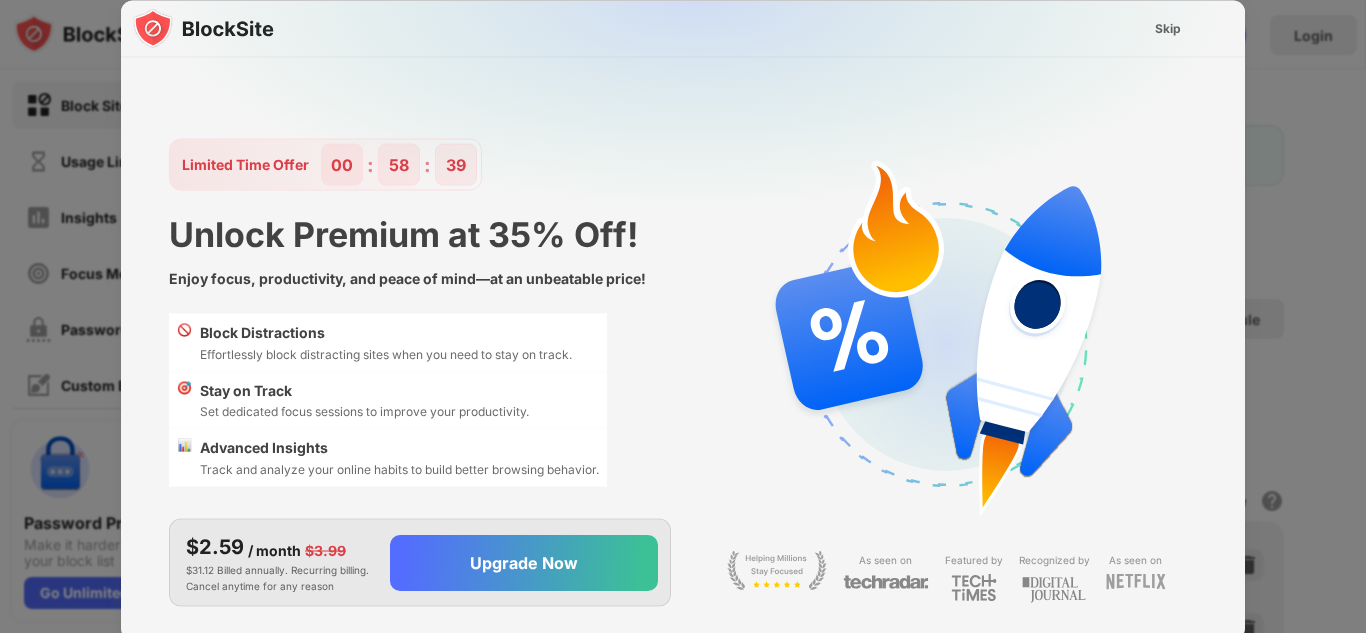 click on "Skip" at bounding box center [1168, 28] 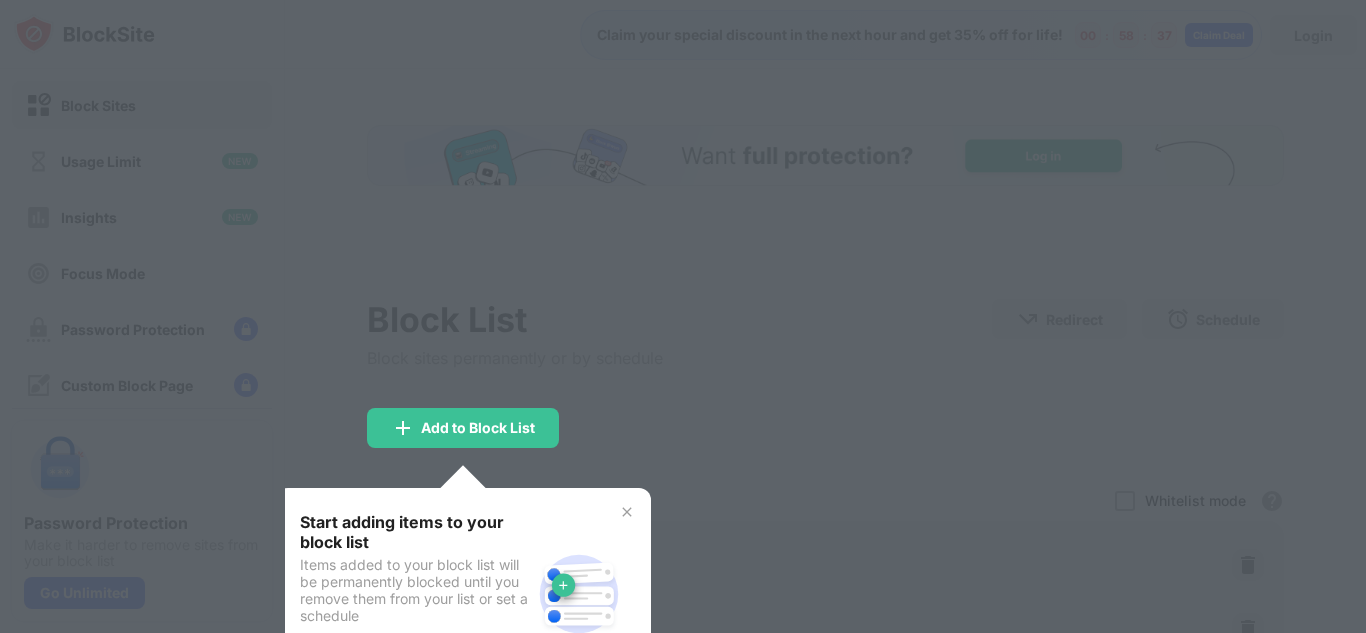 click at bounding box center [627, 512] 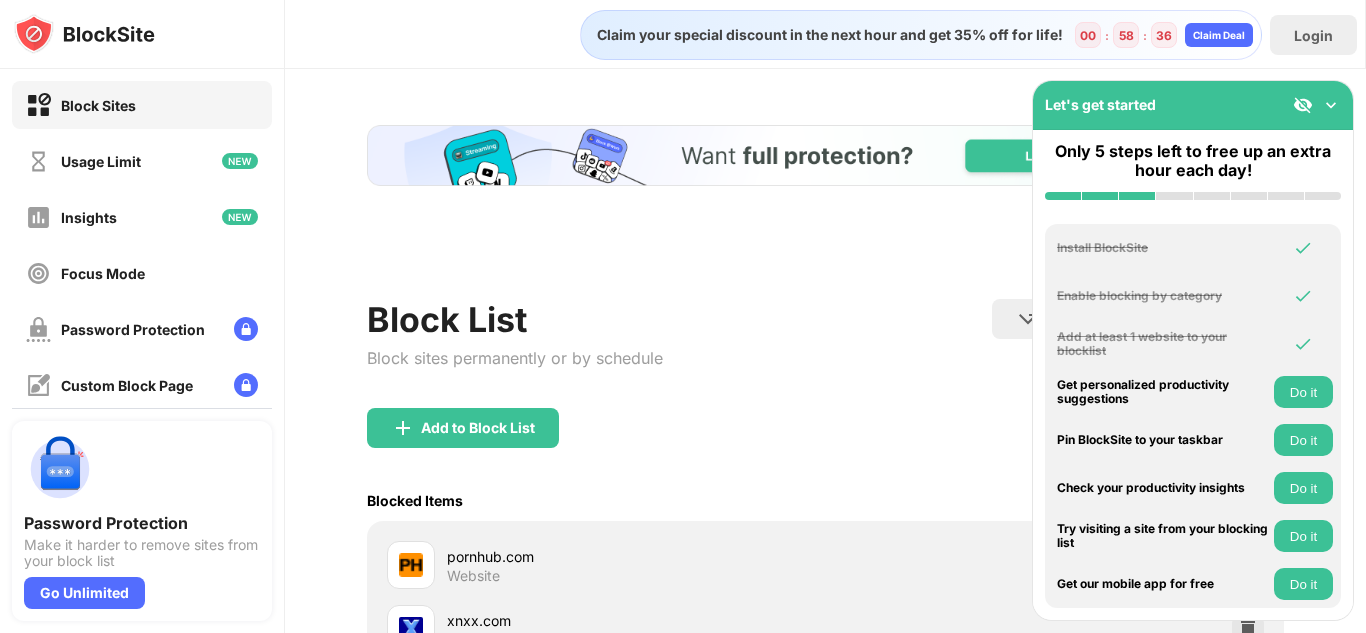 scroll, scrollTop: 0, scrollLeft: 0, axis: both 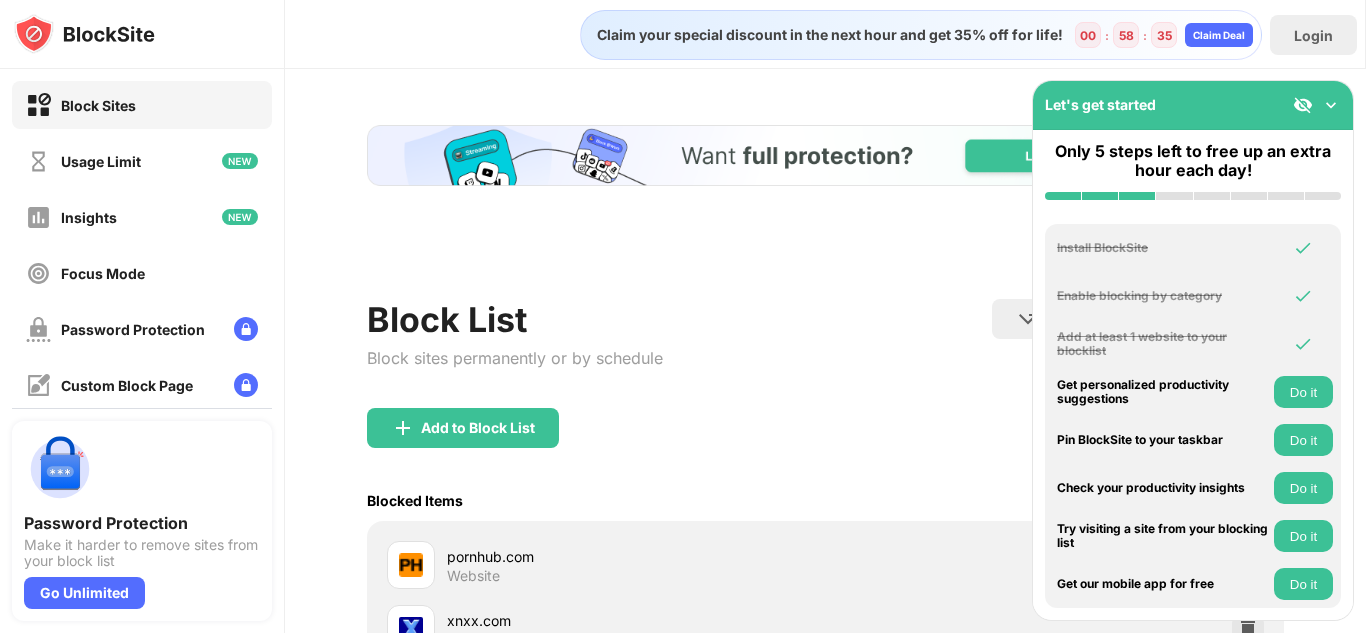click at bounding box center [824, 155] 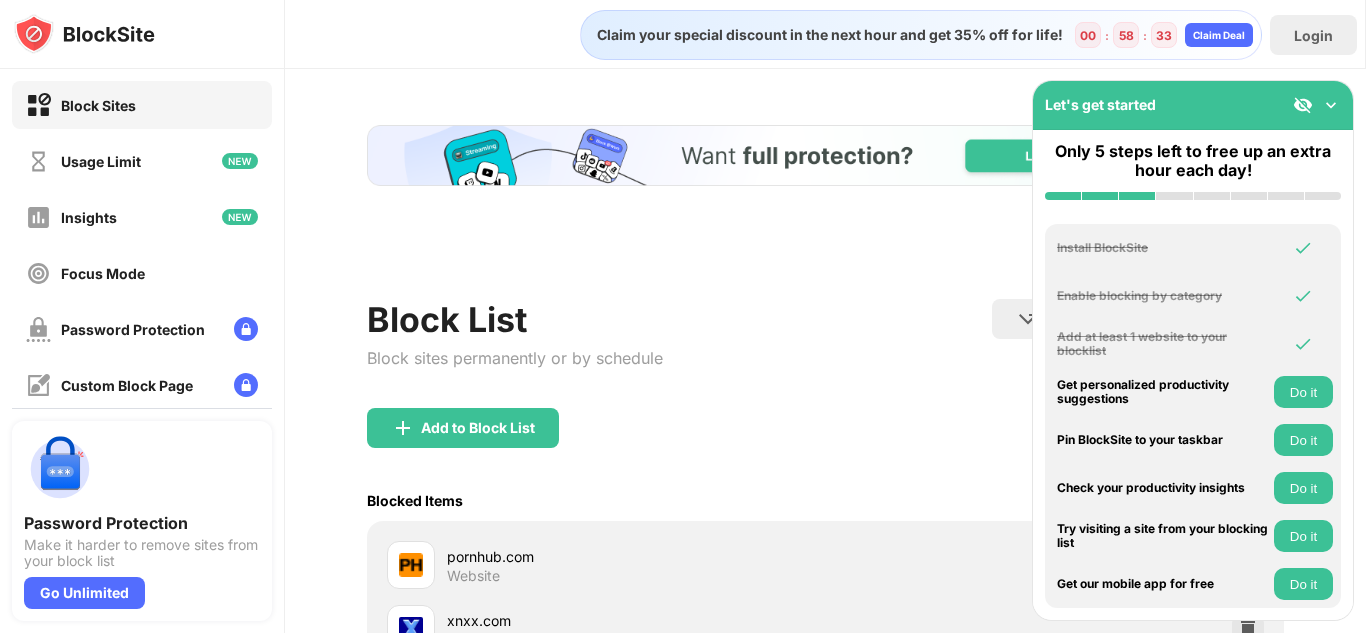 click at bounding box center (1331, 105) 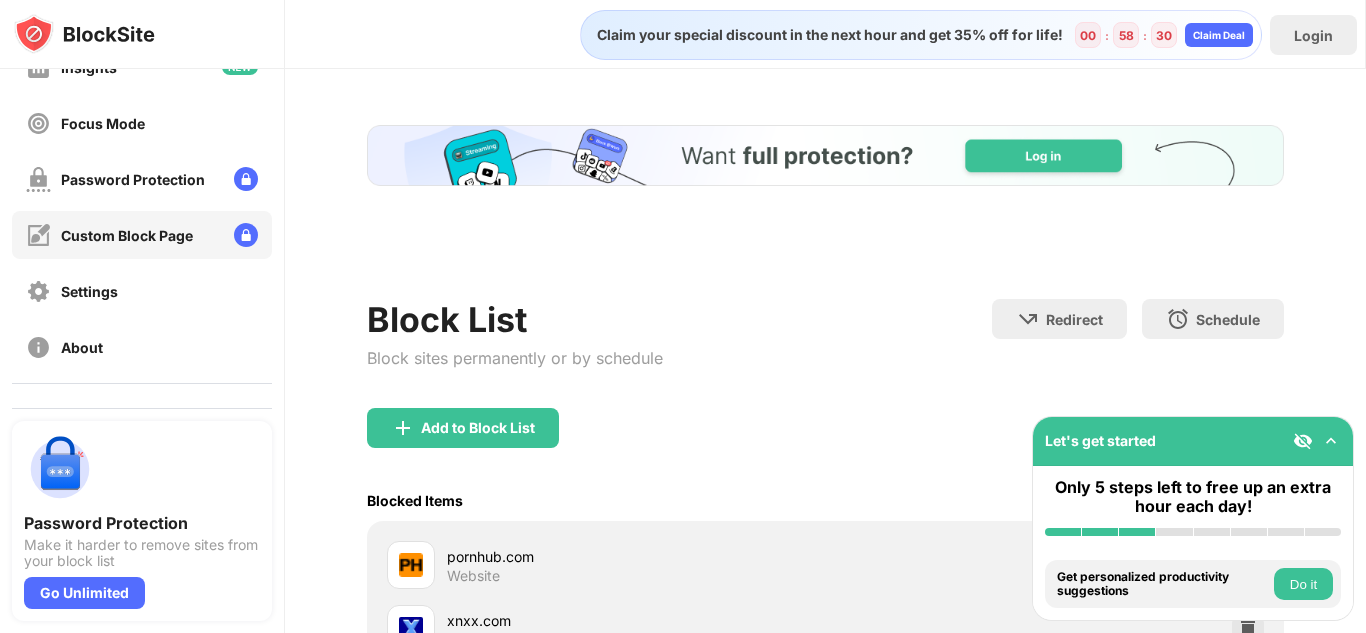 scroll, scrollTop: 246, scrollLeft: 0, axis: vertical 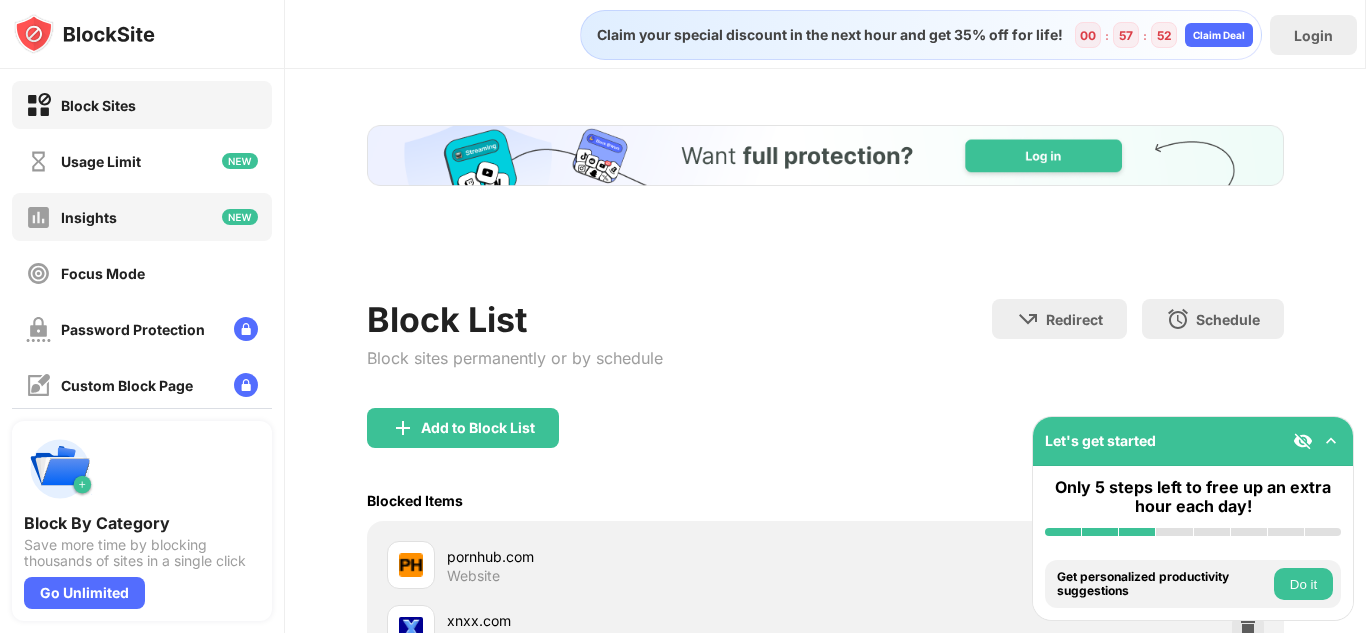 click at bounding box center [240, 217] 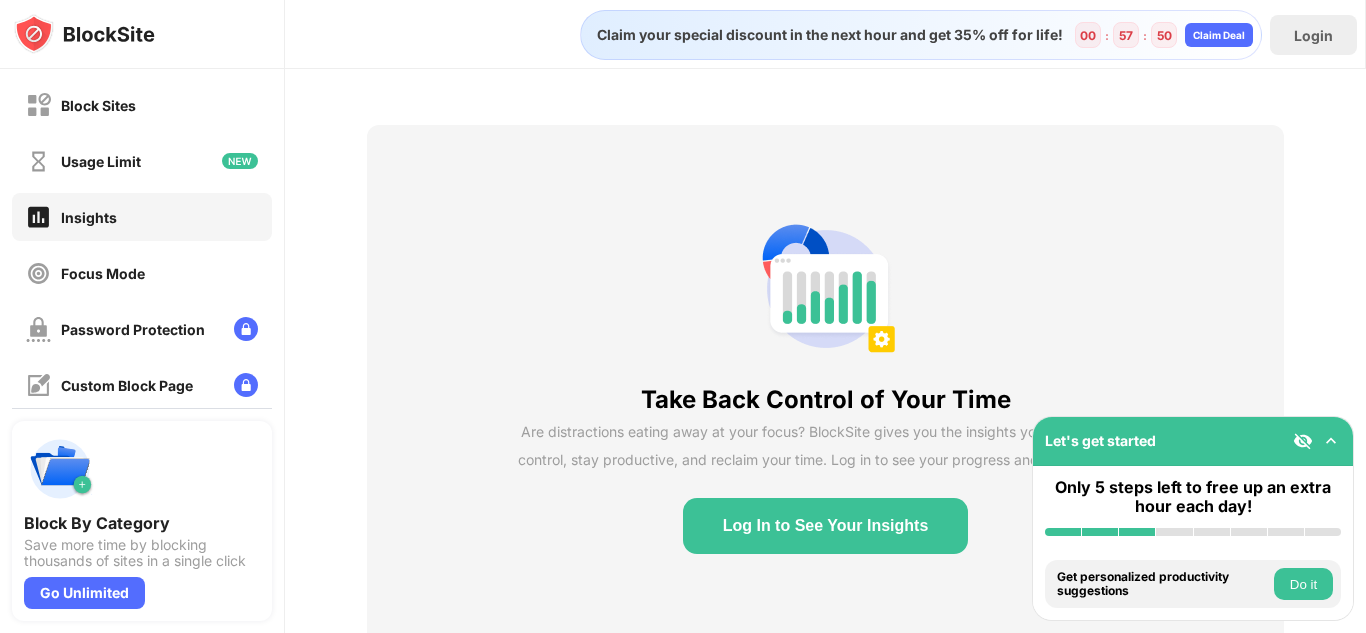 scroll, scrollTop: 69, scrollLeft: 0, axis: vertical 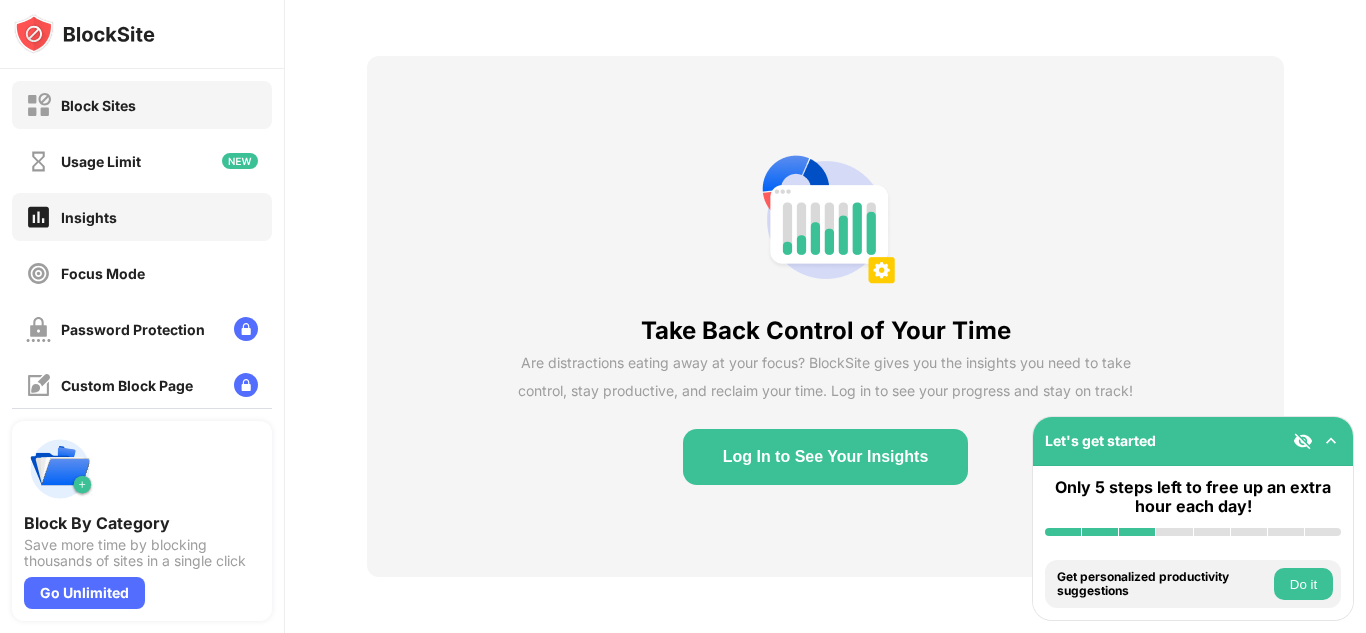 click on "Block Sites" at bounding box center [142, 105] 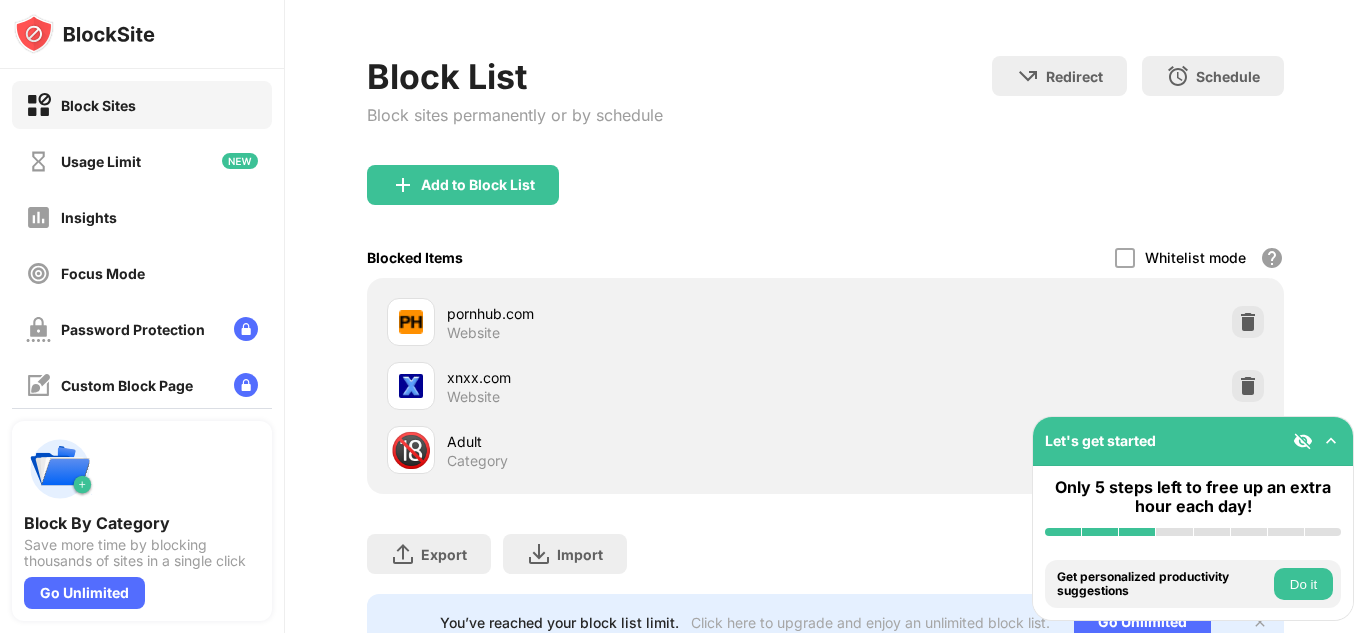 click on "Do it" at bounding box center [1303, 584] 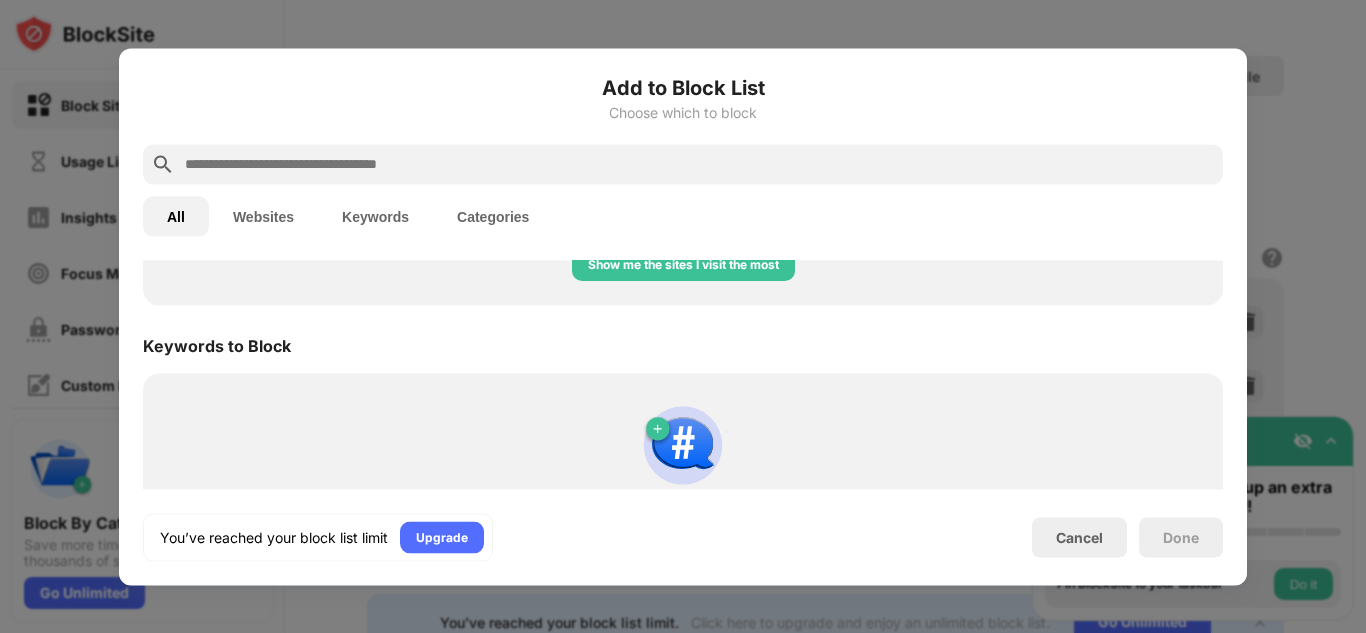 scroll, scrollTop: 1055, scrollLeft: 0, axis: vertical 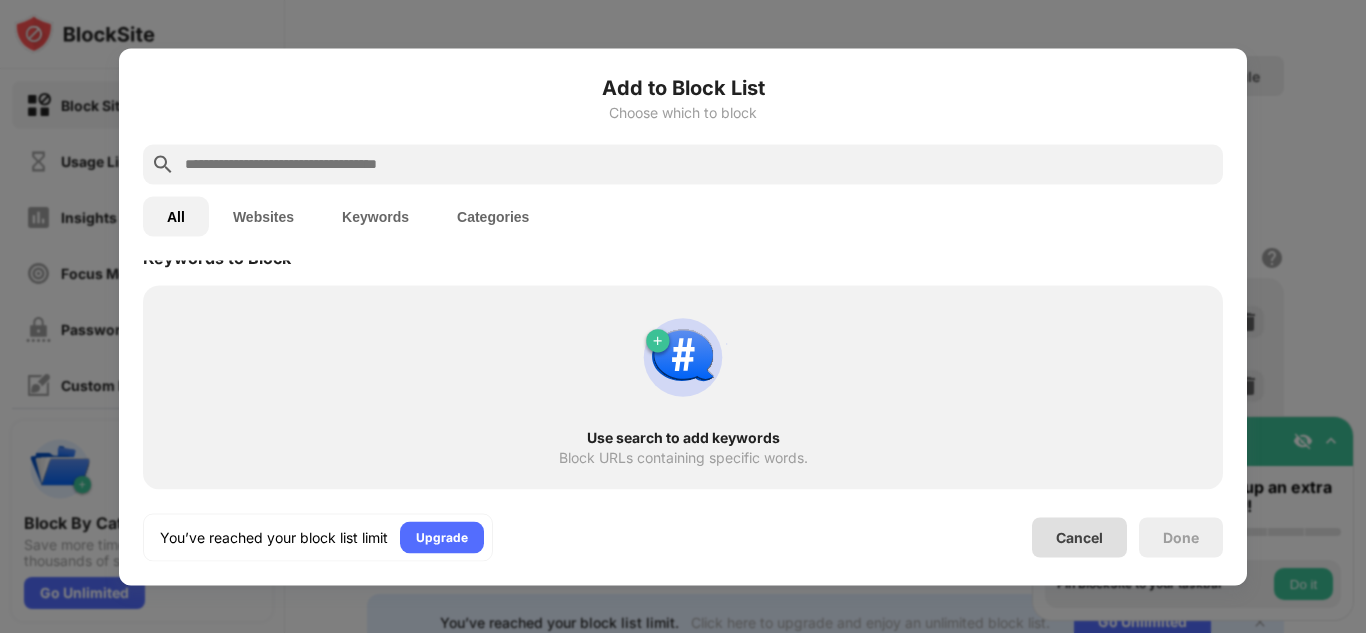 click on "Cancel" at bounding box center (1079, 537) 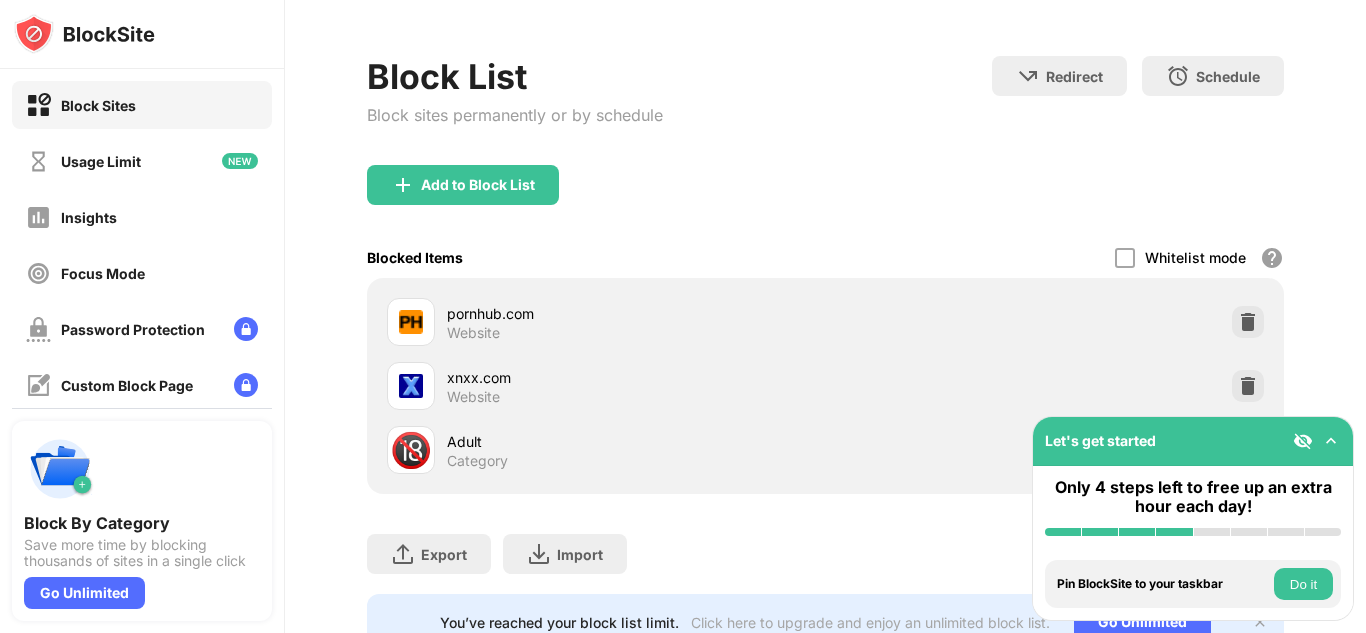click on "Let's get started" at bounding box center (1193, 441) 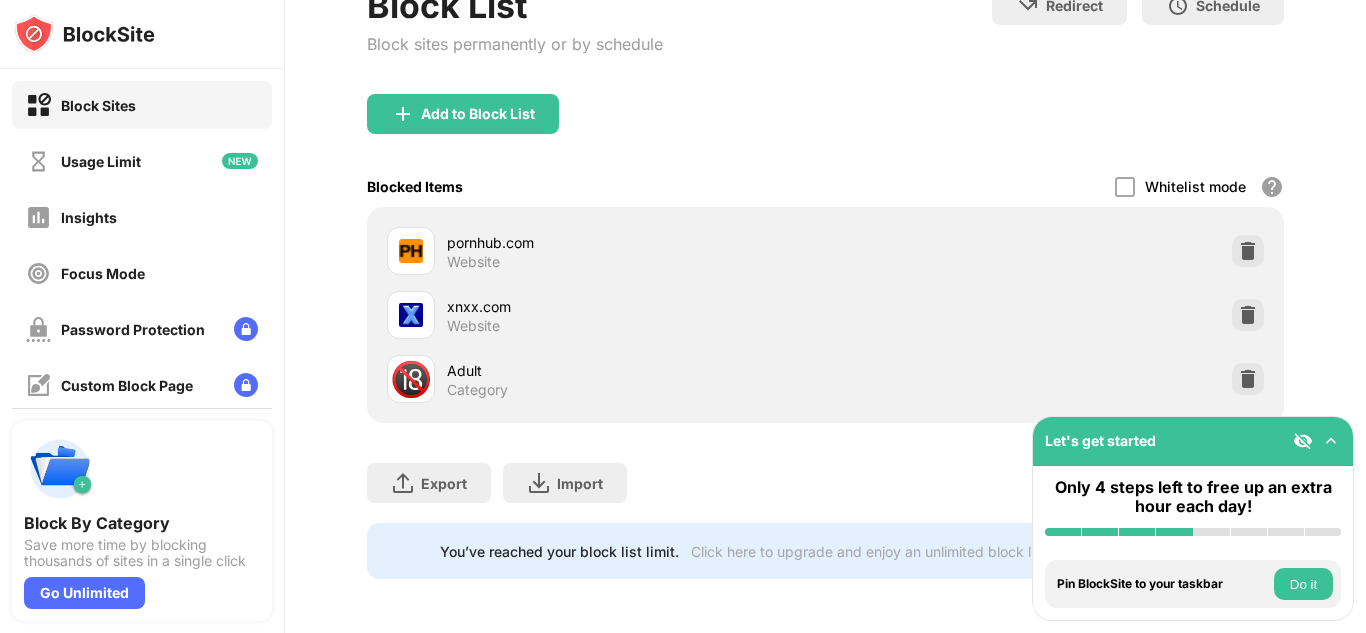 scroll, scrollTop: 142, scrollLeft: 0, axis: vertical 